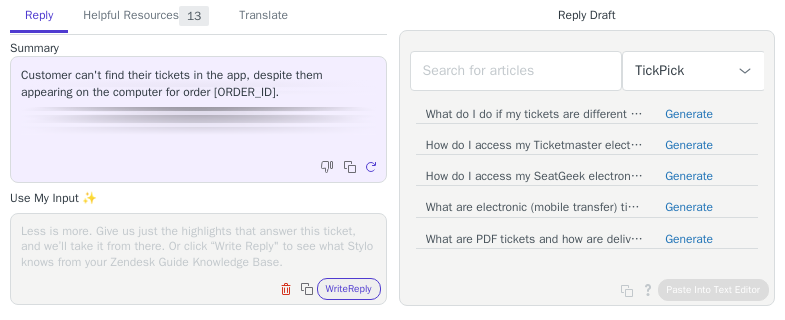 scroll, scrollTop: 0, scrollLeft: 0, axis: both 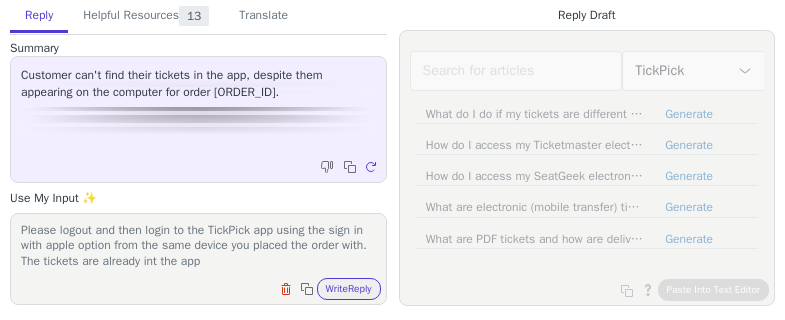 click on "Please logout and then login to the TickPick app using the sign in with apple option from the same device you placed the order with. The tickets are already int the app" at bounding box center [198, 246] 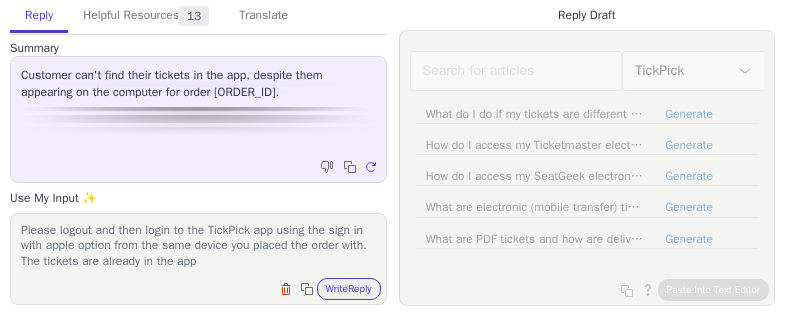 type on "Please logout and then login to the TickPick app using the sign in with apple option from the same device you placed the order with. The tickets are already in the app" 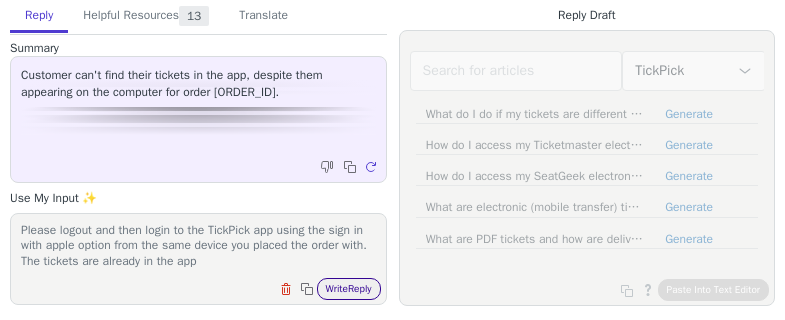 click on "Write  Reply" at bounding box center [349, 289] 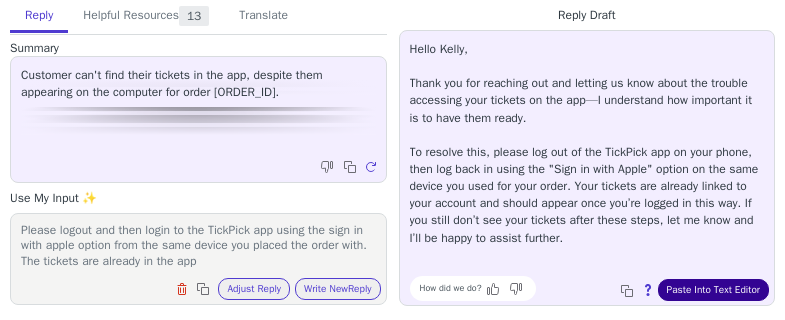 click on "Paste Into Text Editor" at bounding box center (713, 290) 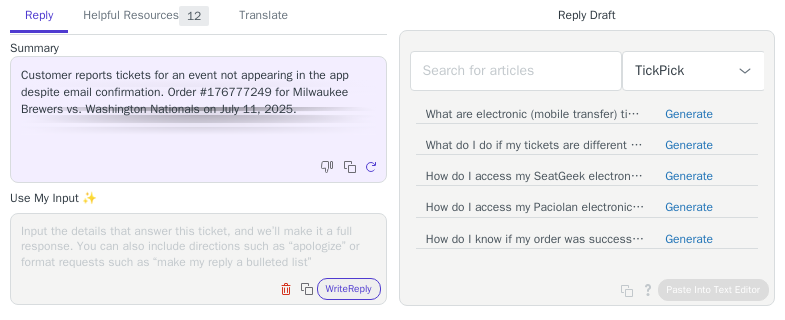 scroll, scrollTop: 0, scrollLeft: 0, axis: both 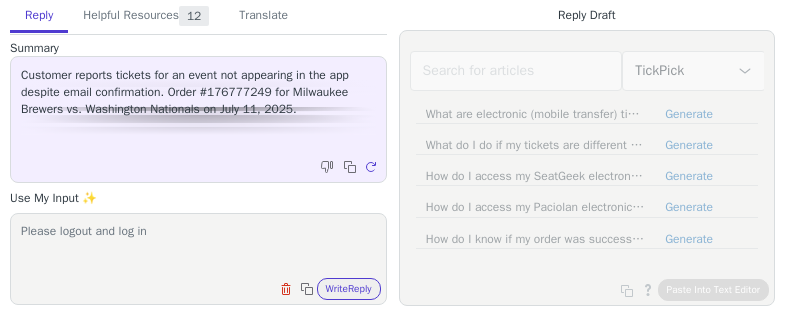 click on "Please logout and log in  Clear field Copy to clipboard Write  Reply" at bounding box center (198, 259) 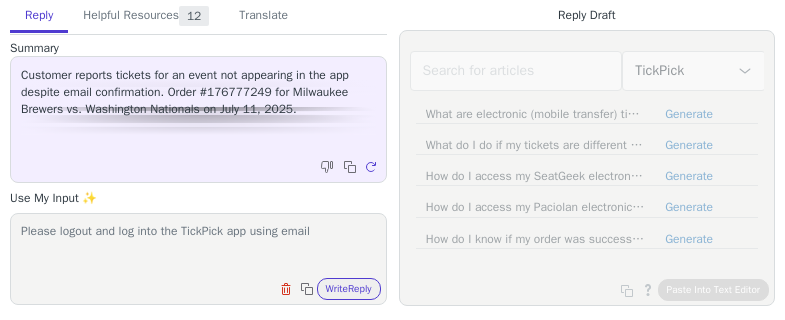 paste on "[EMAIL]" 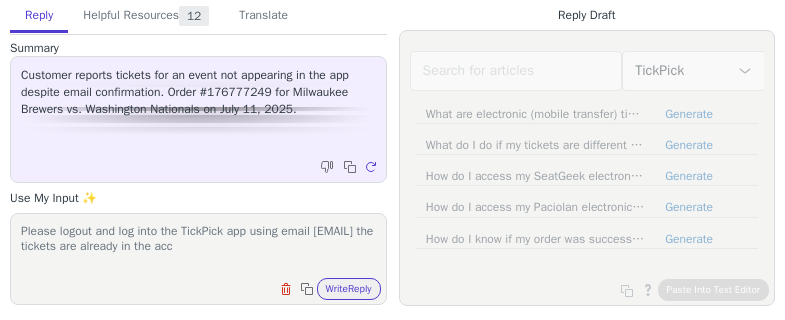 scroll, scrollTop: 1, scrollLeft: 0, axis: vertical 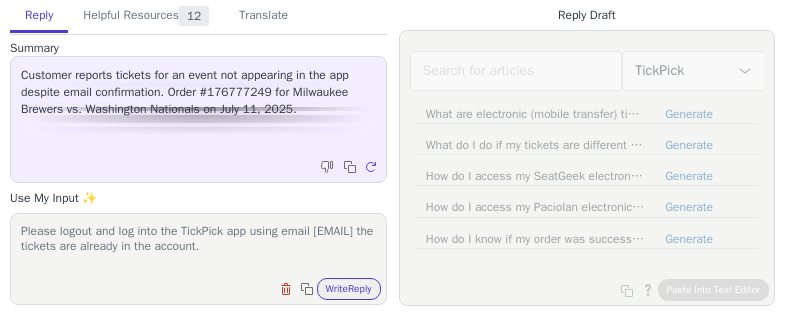 click on "Please logout and log into the TickPick app using email [EMAIL] the tickets are already in the account." at bounding box center (198, 246) 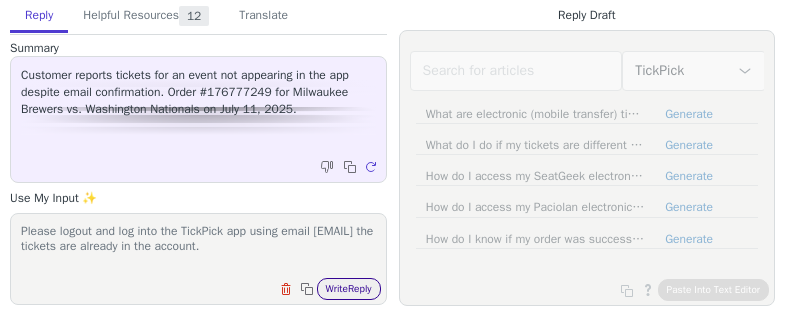 type on "Please logout and log into the TickPick app using email [EMAIL] the tickets are already in the account." 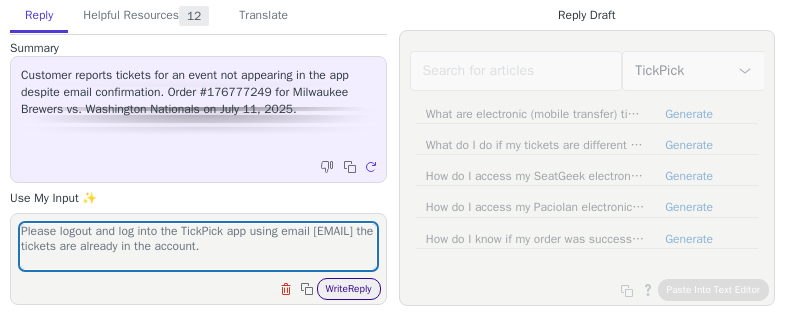 click on "Write  Reply" at bounding box center [349, 289] 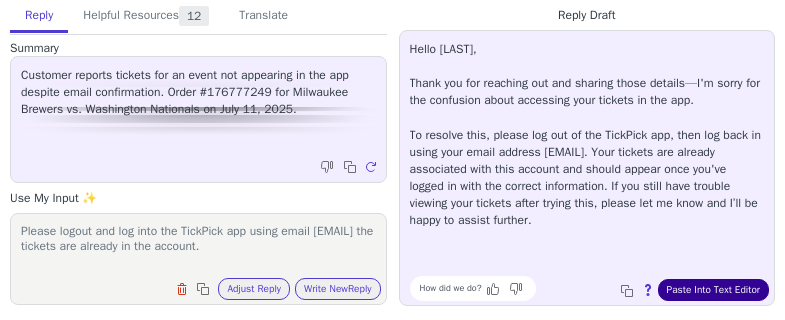 click on "Paste Into Text Editor" at bounding box center [713, 290] 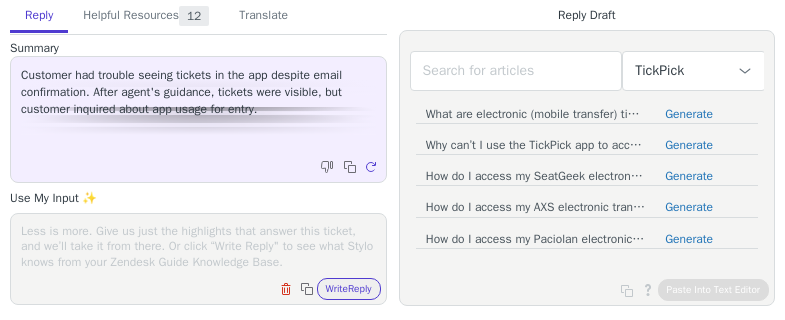 scroll, scrollTop: 0, scrollLeft: 0, axis: both 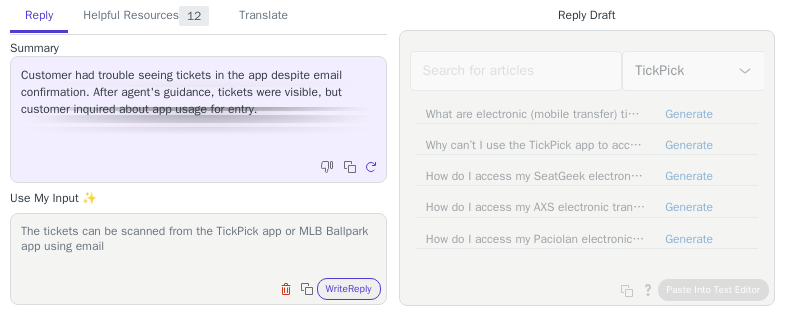 paste on "[EMAIL]" 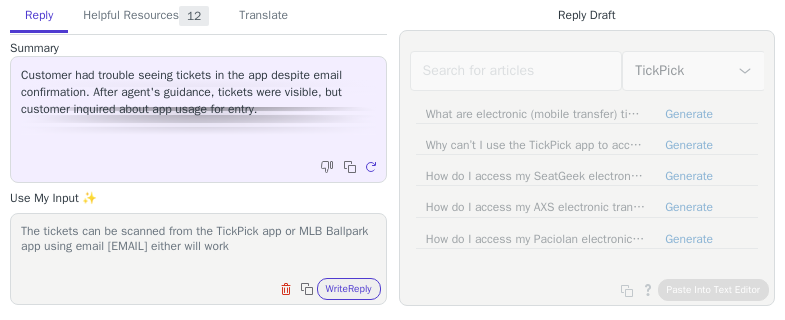 scroll, scrollTop: 1, scrollLeft: 0, axis: vertical 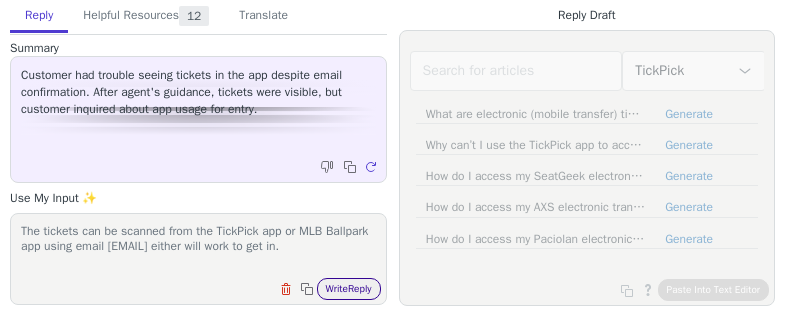type on "The tickets can be scanned from the TickPick app or MLB Ballpark app using email [EMAIL] either will work to get in." 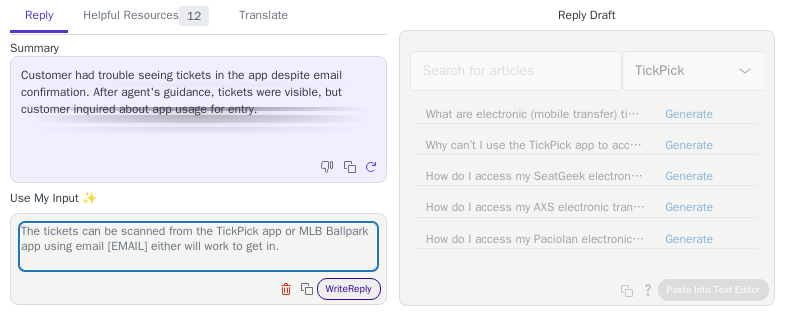 click on "Write  Reply" at bounding box center [349, 289] 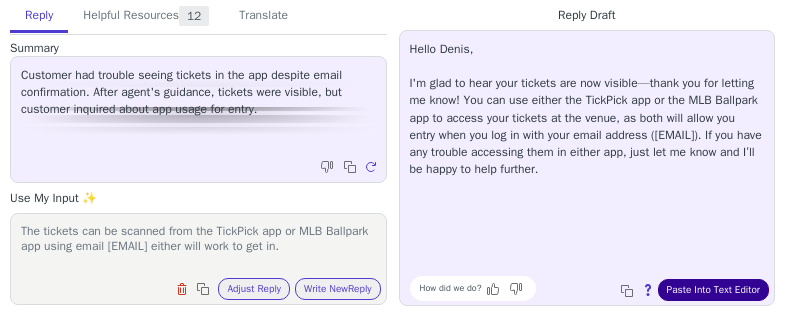 click on "Paste Into Text Editor" at bounding box center [713, 290] 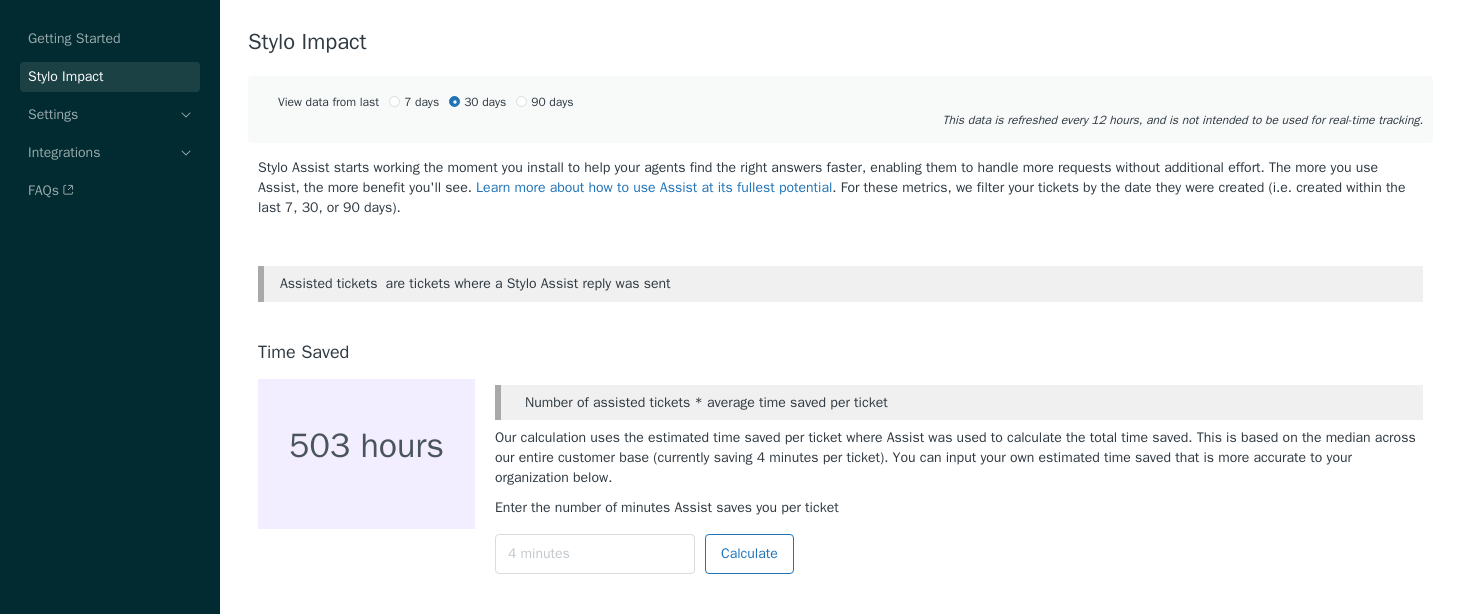 scroll, scrollTop: 0, scrollLeft: 0, axis: both 